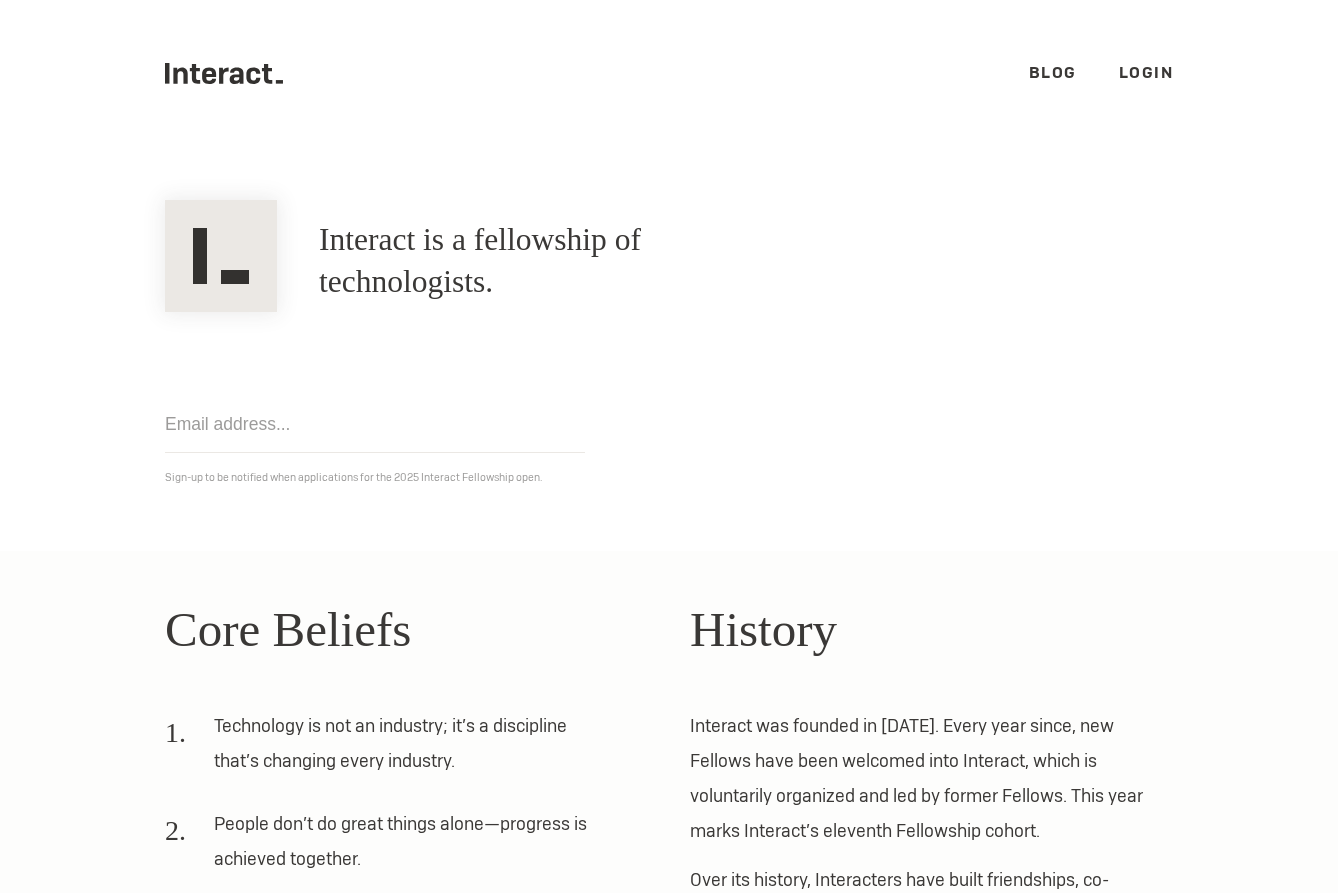 scroll, scrollTop: 0, scrollLeft: 0, axis: both 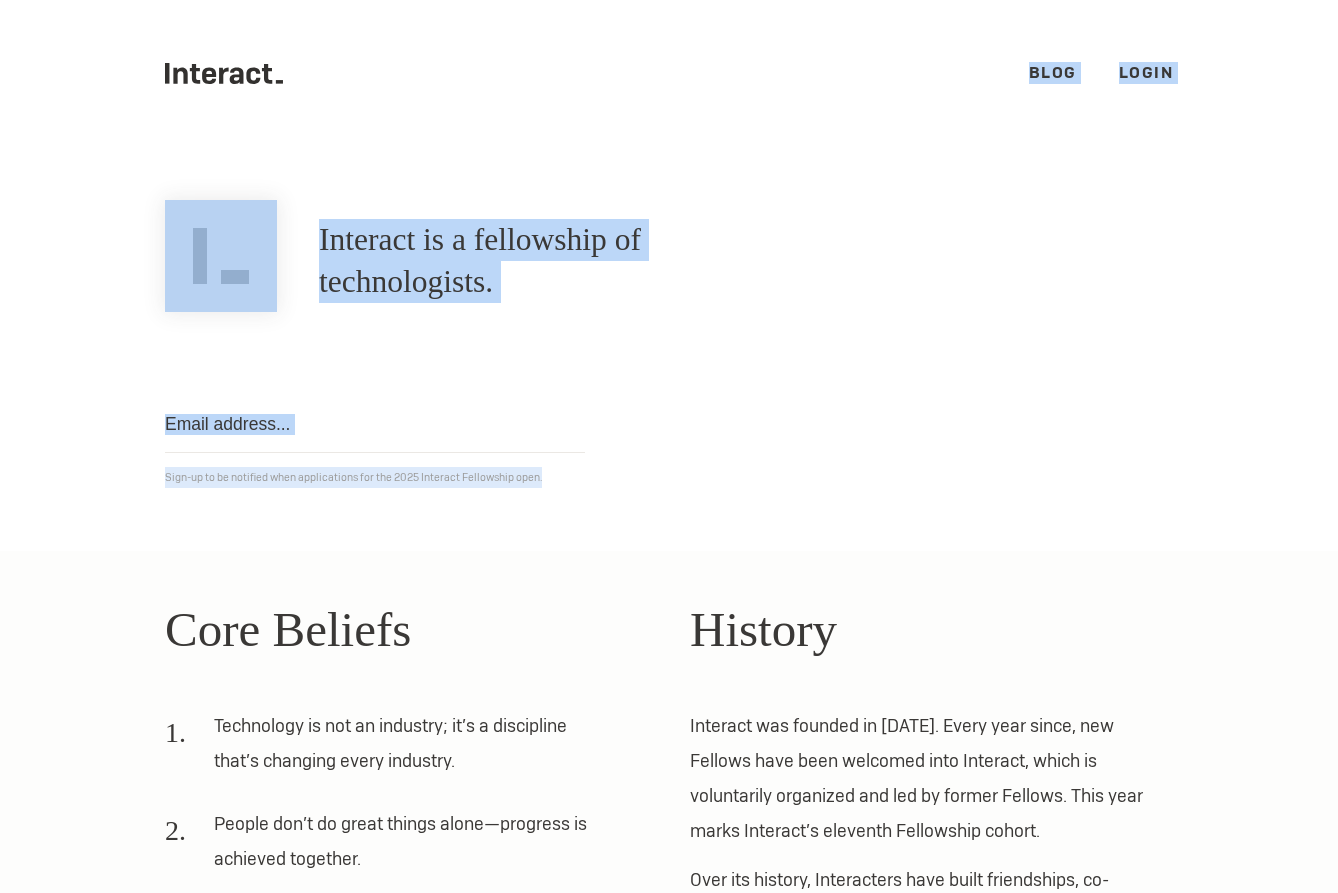 drag, startPoint x: 300, startPoint y: 366, endPoint x: -17, endPoint y: 77, distance: 428.96387 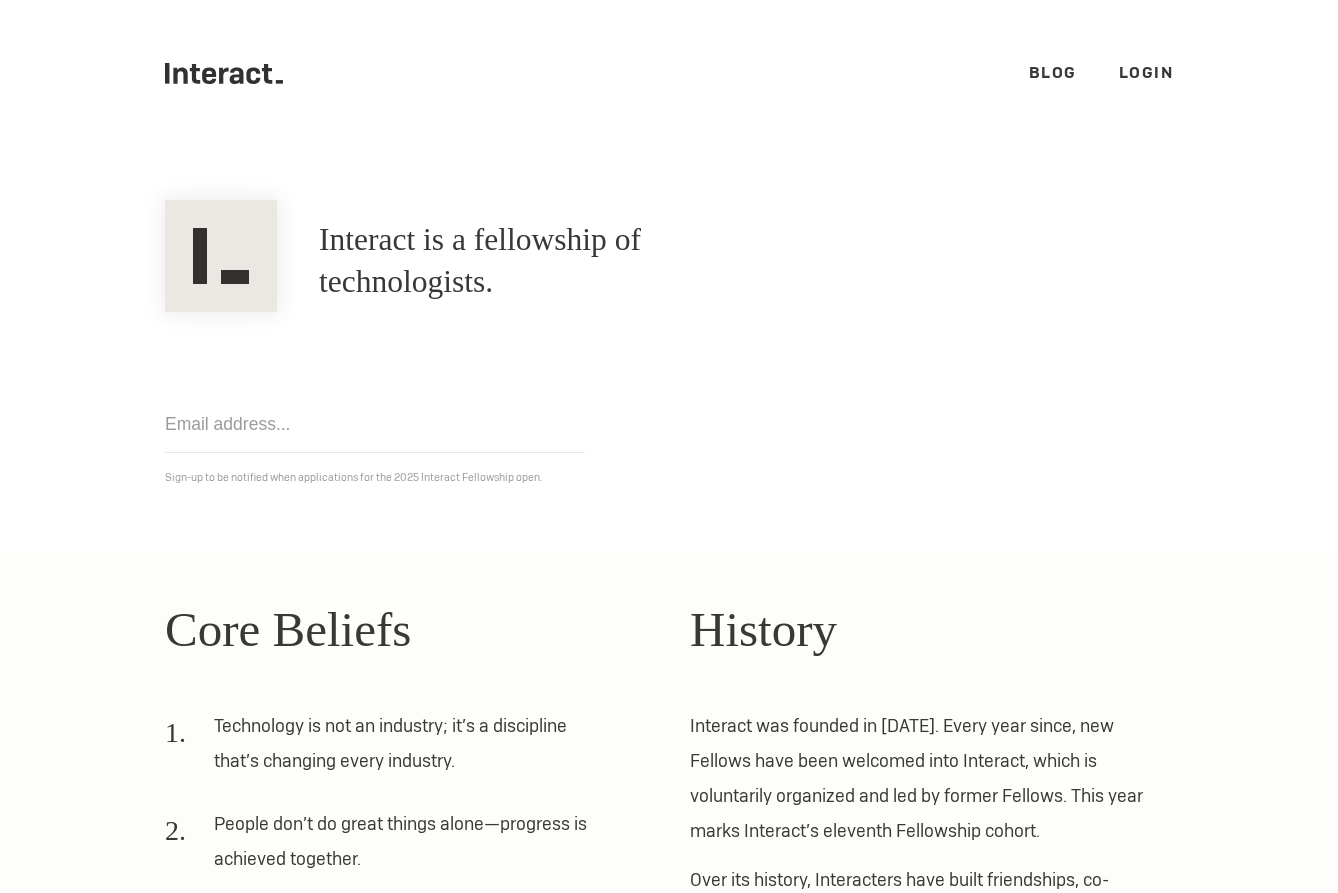 click on ".cls-1{fill:#33312f;} interact-brand-logotype-black Blog Login" at bounding box center (669, 73) 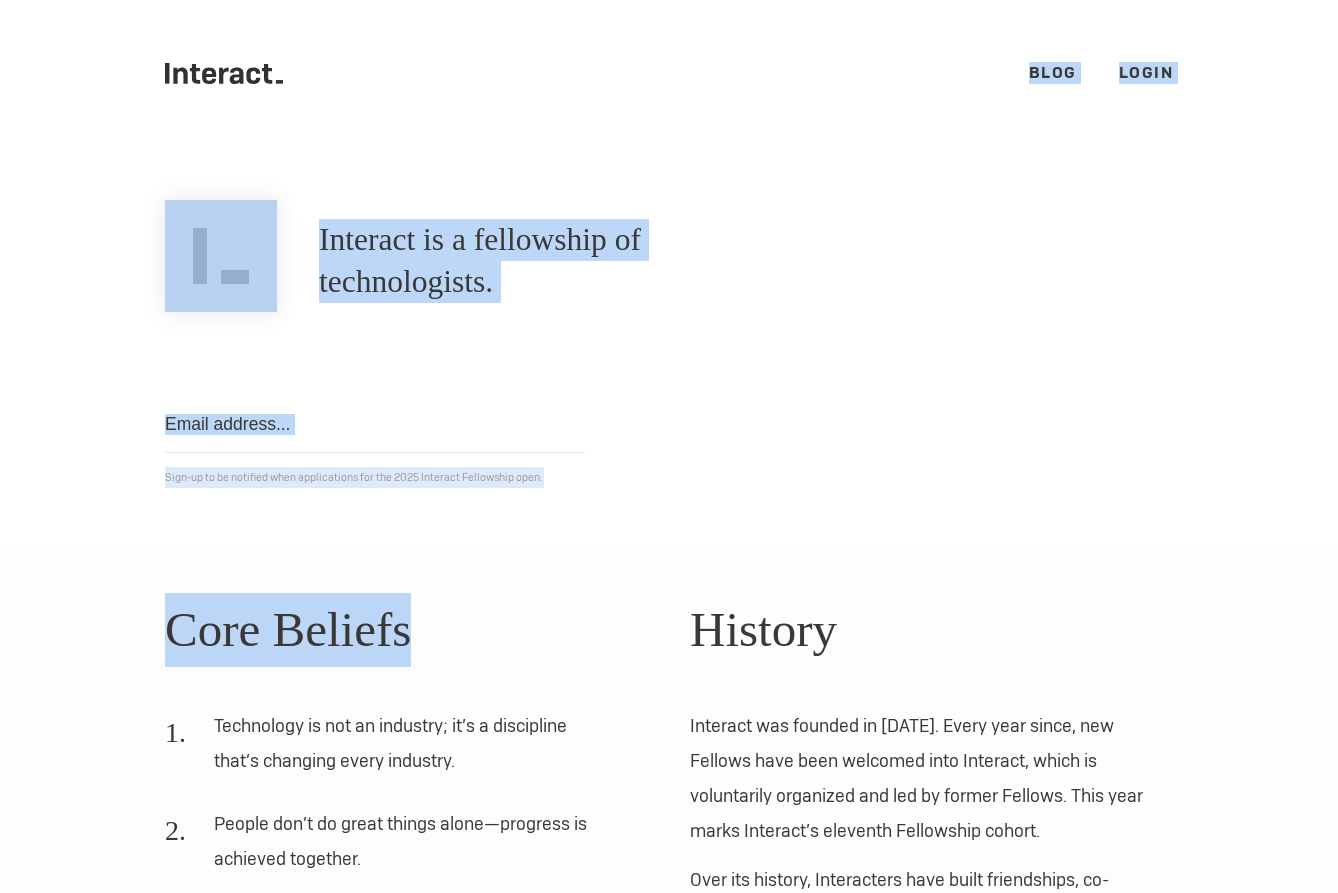 drag, startPoint x: 87, startPoint y: 44, endPoint x: 638, endPoint y: 637, distance: 809.47516 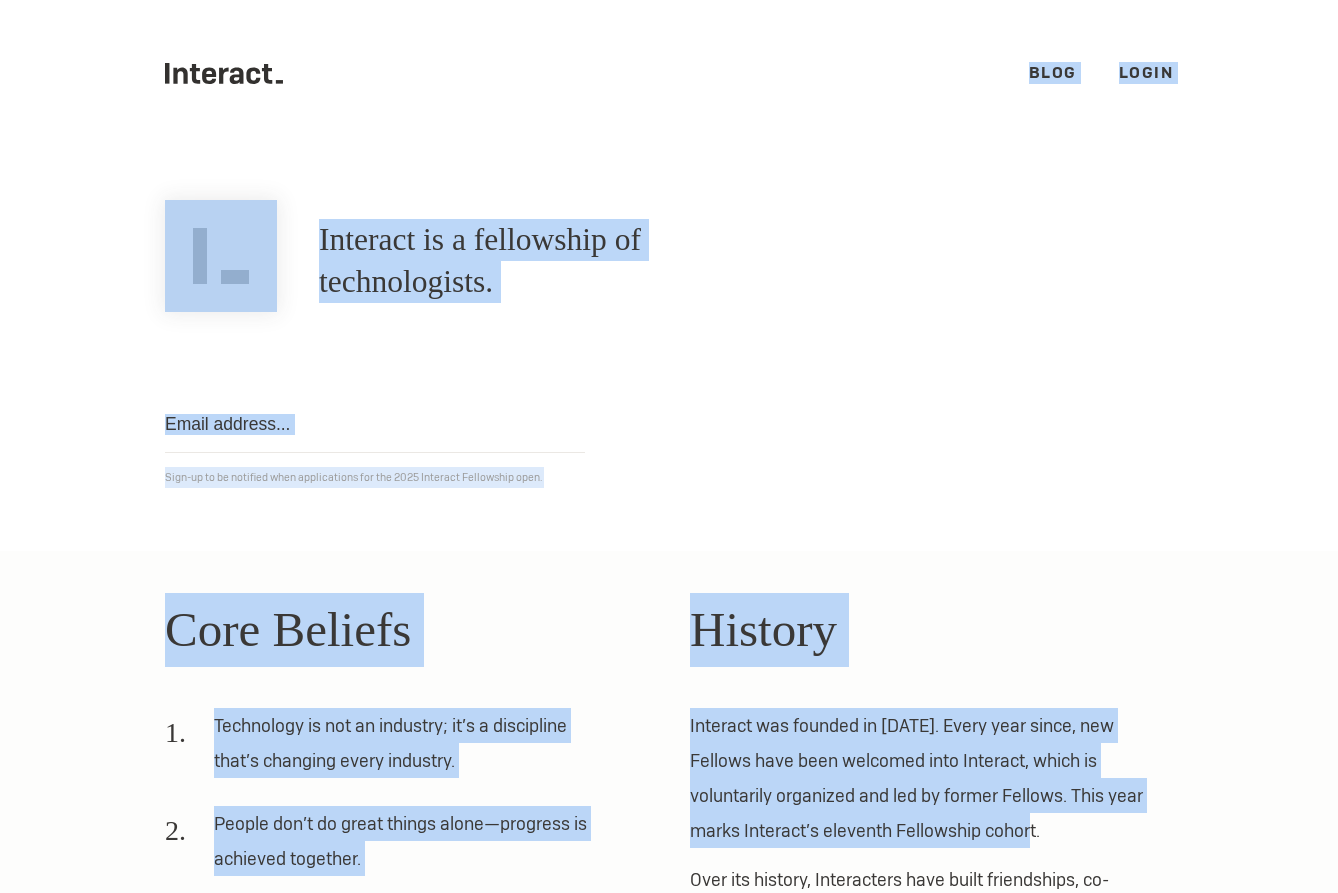 drag, startPoint x: 1061, startPoint y: 838, endPoint x: -19, endPoint y: 59, distance: 1331.631 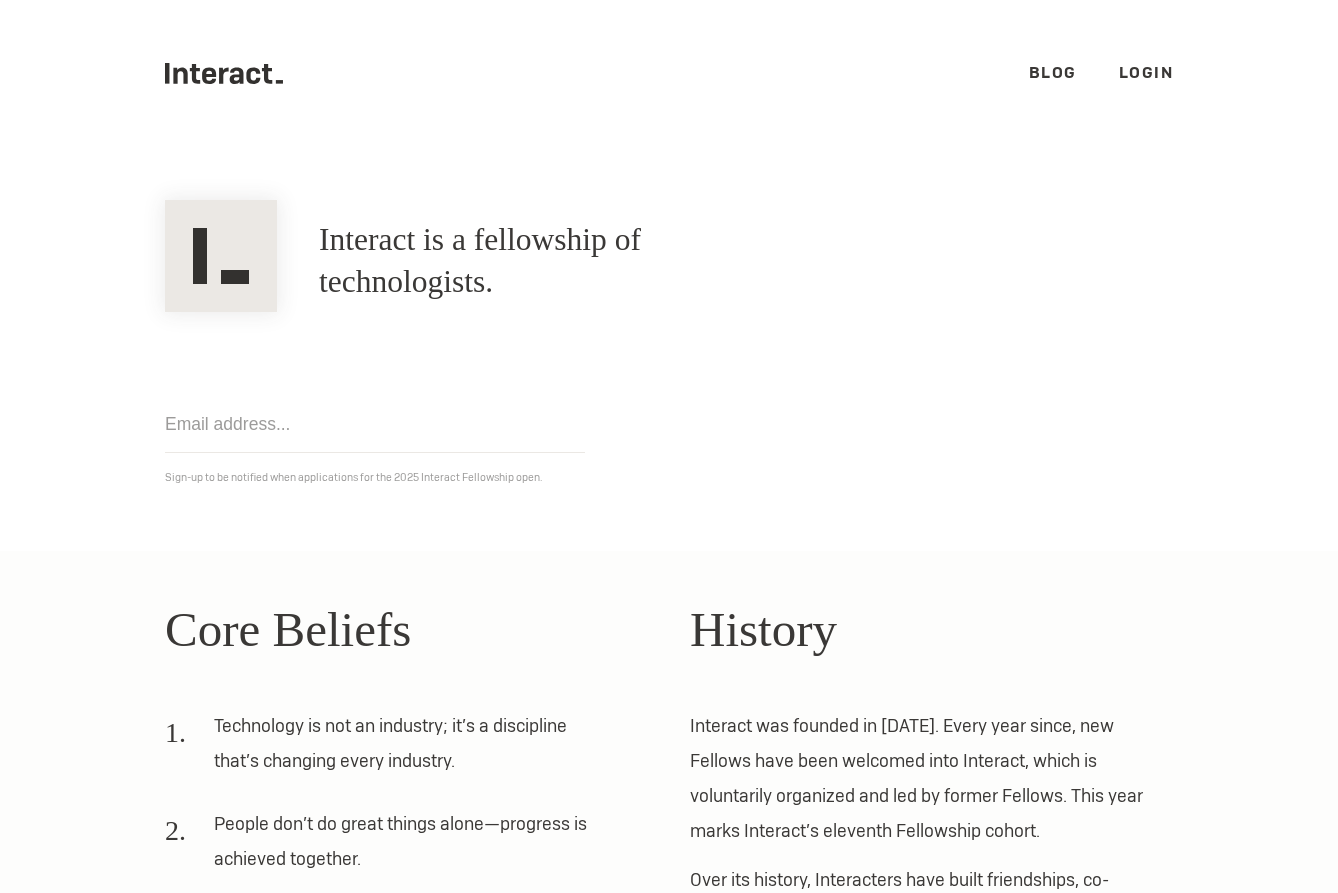 click on "Interact is a fellowship of technologists. A fellowship of technologists. Get notified Sign-up to be notified when applications for the 2025 Interact Fellowship open." at bounding box center (669, 349) 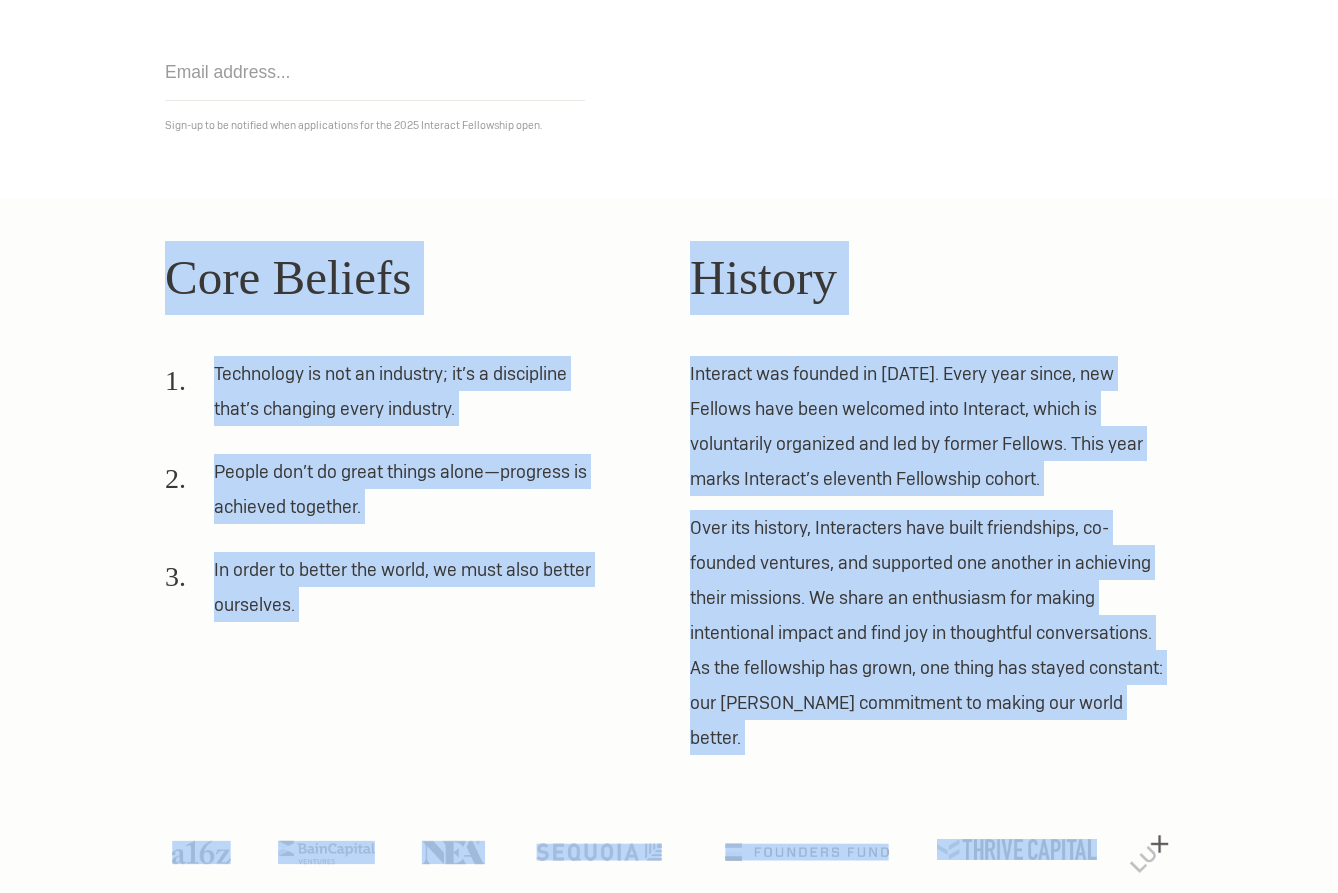 drag, startPoint x: 69, startPoint y: 173, endPoint x: 1016, endPoint y: 845, distance: 1161.2032 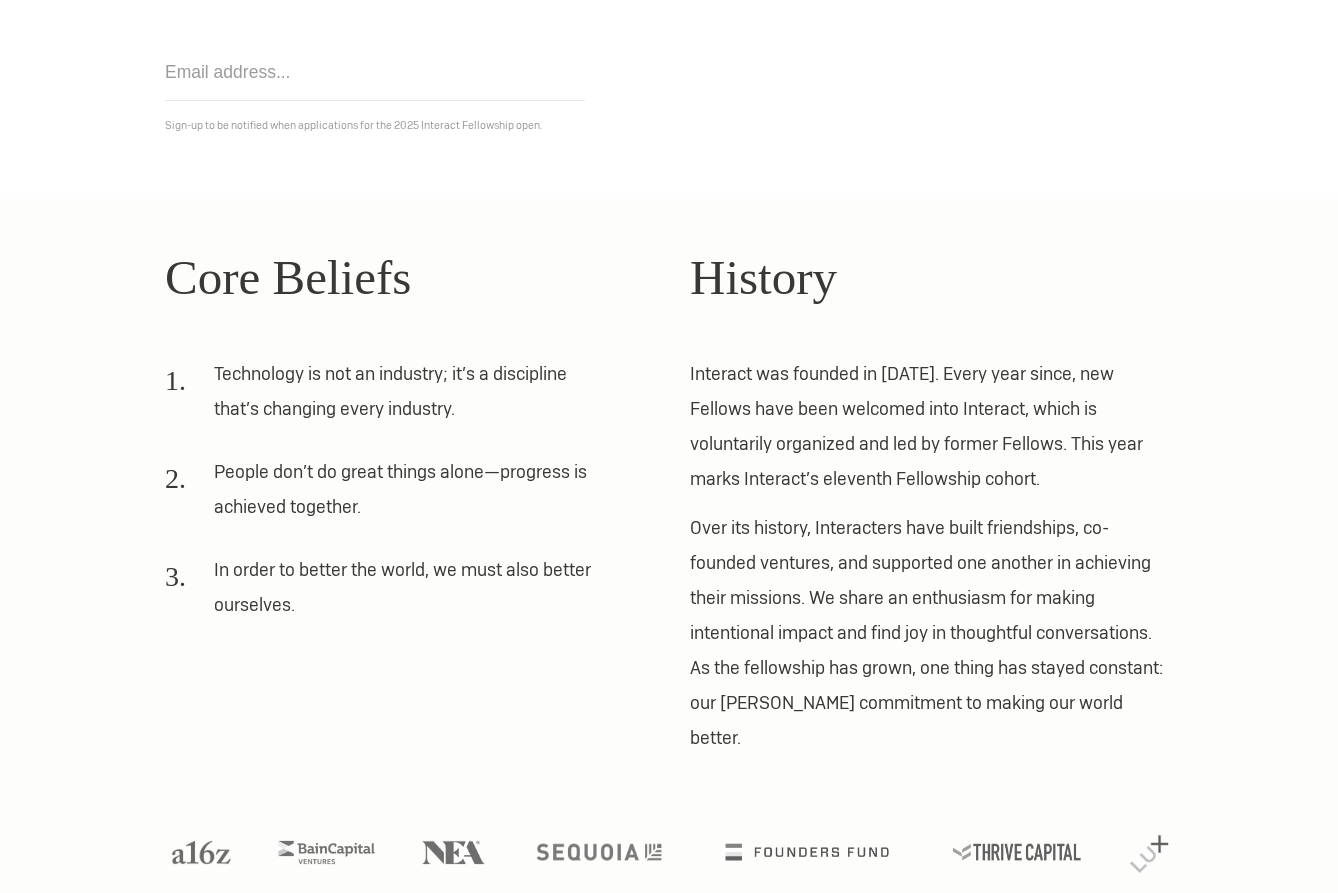 click on "Core Beliefs Technology is not an industry; it’s a discipline that’s changing every industry. People don’t do great things alone—progress is achieved together. In order to better the world, we must also better ourselves. History Interact was founded in [DATE]. Every year since, new Fellows have been welcomed into Interact, which is voluntarily organized and led by former Fellows. This year marks Interact’s eleventh Fellowship cohort. Over its history, Interacters have built friendships, co-founded ventures, and supported one another in achieving their missions. We share an enthusiasm for making intentional impact and find joy in thoughtful conversations. As the fellowship has grown, one thing has stayed constant: our [PERSON_NAME] commitment to making our world better." at bounding box center (669, 563) 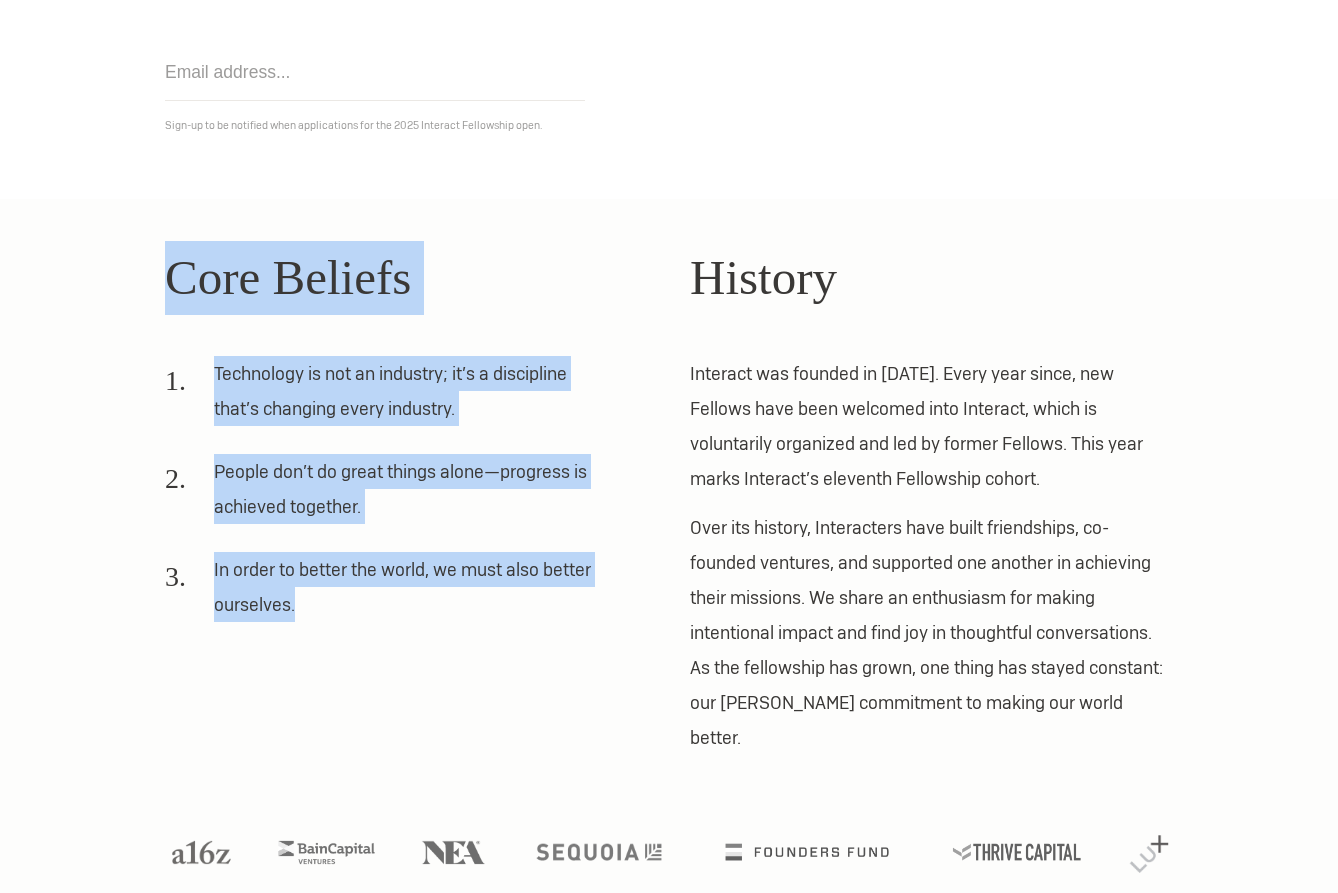 drag, startPoint x: 366, startPoint y: 664, endPoint x: 108, endPoint y: 252, distance: 486.1152 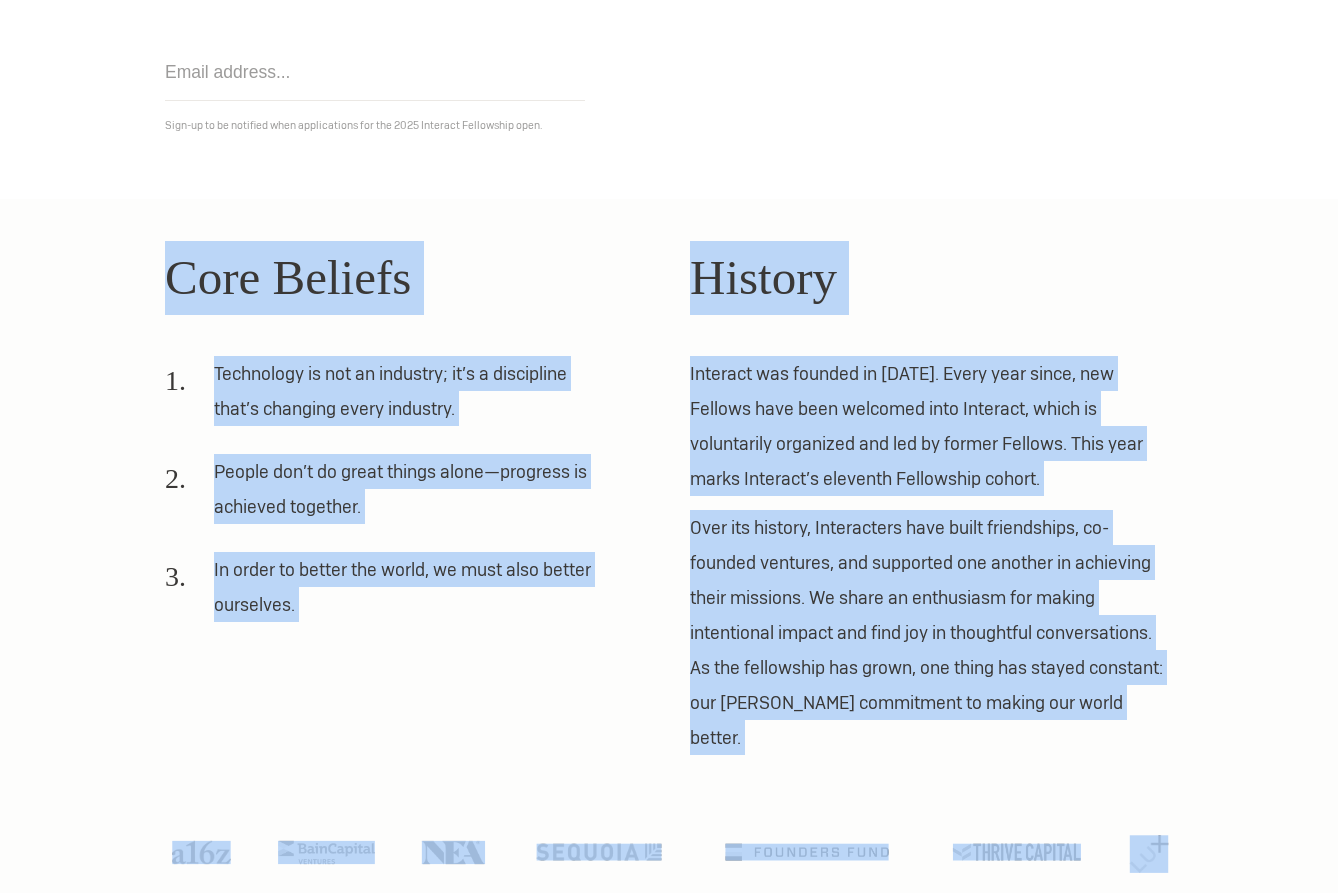 drag, startPoint x: 106, startPoint y: 252, endPoint x: 1272, endPoint y: 902, distance: 1334.9366 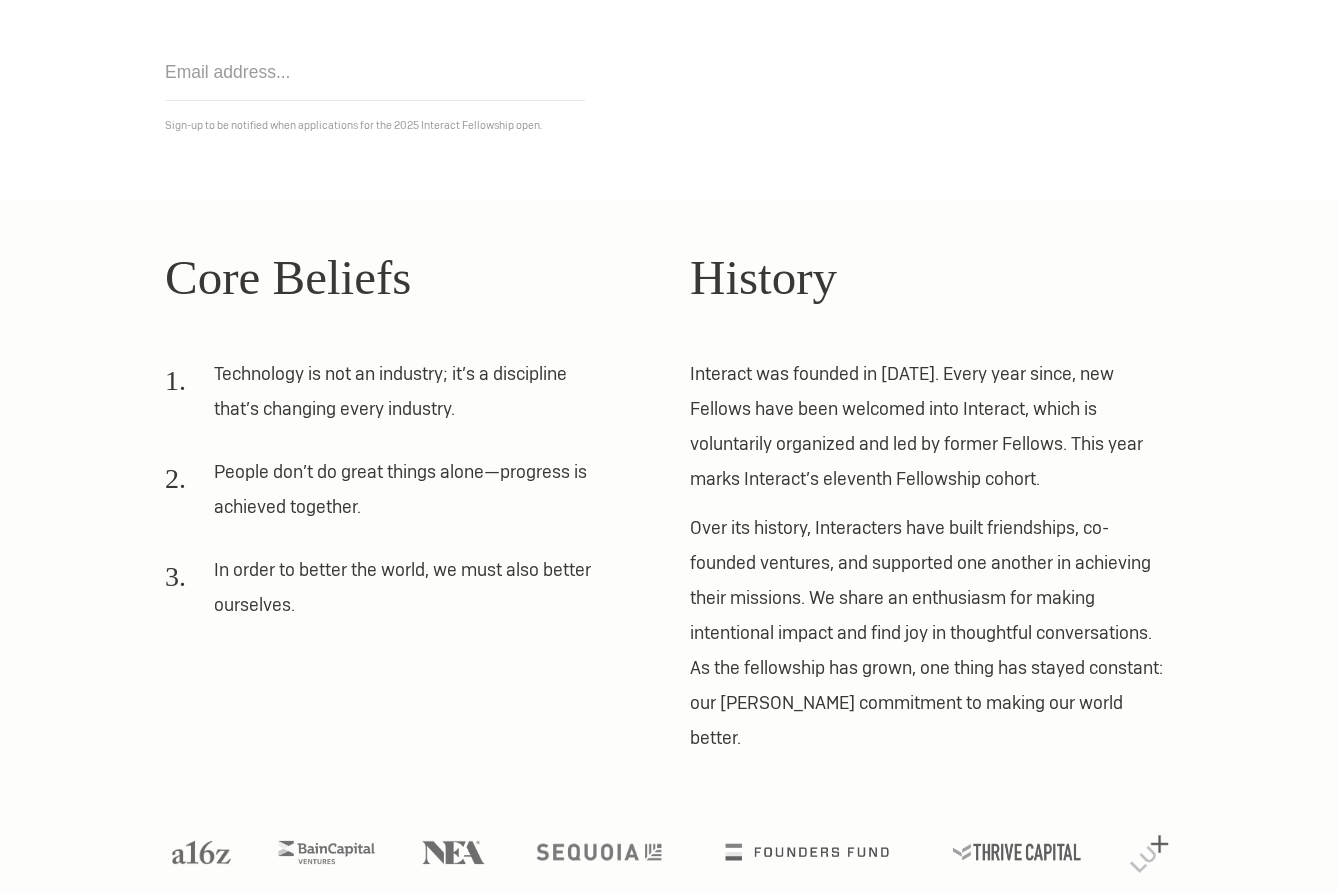click on "Core Beliefs Technology is not an industry; it’s a discipline that’s changing every industry. People don’t do great things alone—progress is achieved together. In order to better the world, we must also better ourselves. History Interact was founded in [DATE]. Every year since, new Fellows have been welcomed into Interact, which is voluntarily organized and led by former Fellows. This year marks Interact’s eleventh Fellowship cohort. Over its history, Interacters have built friendships, co-founded ventures, and supported one another in achieving their missions. We share an enthusiasm for making intentional impact and find joy in thoughtful conversations. As the fellowship has grown, one thing has stayed constant: our [PERSON_NAME] commitment to making our world better." at bounding box center [669, 563] 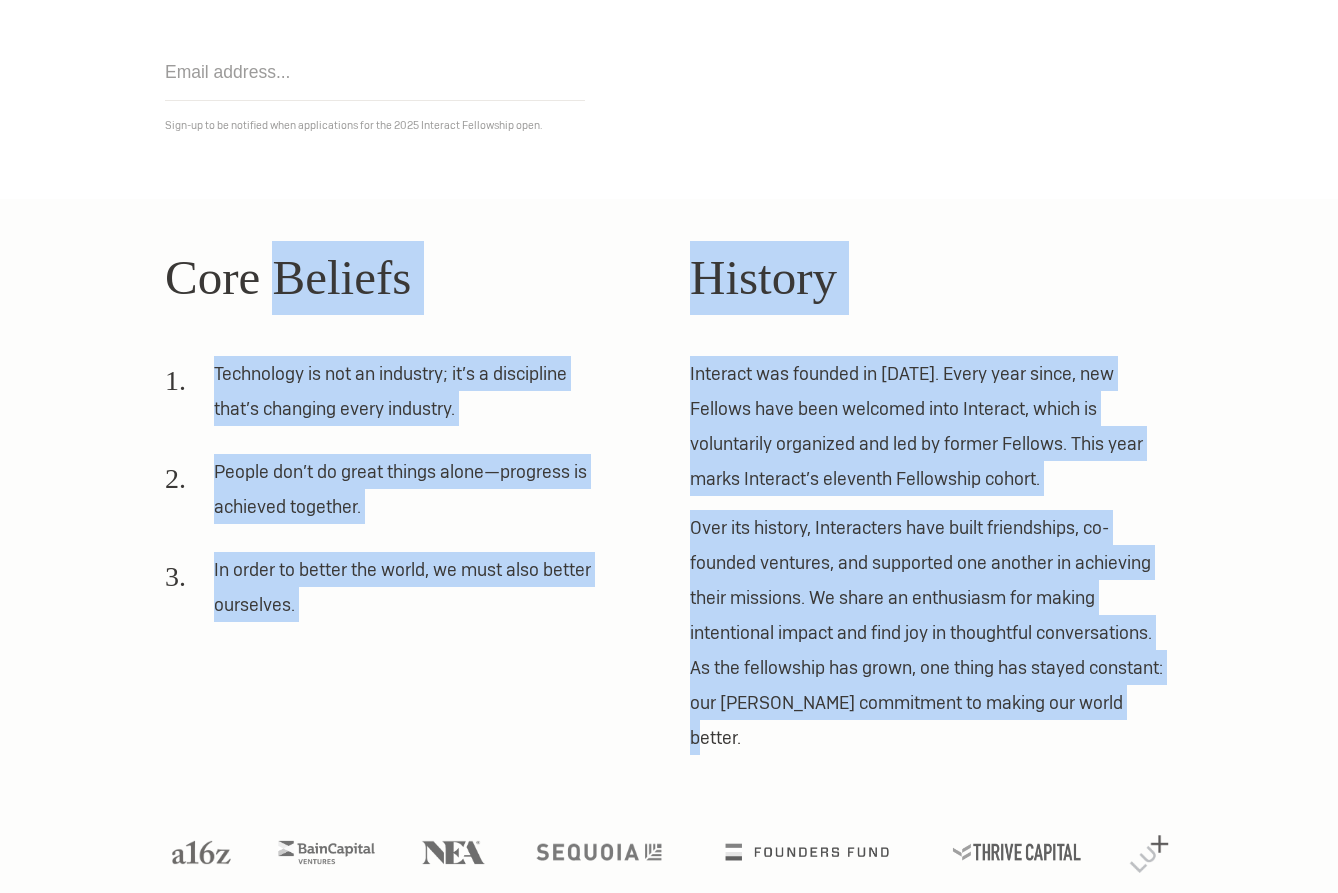 drag, startPoint x: 1267, startPoint y: 855, endPoint x: 282, endPoint y: 246, distance: 1158.0613 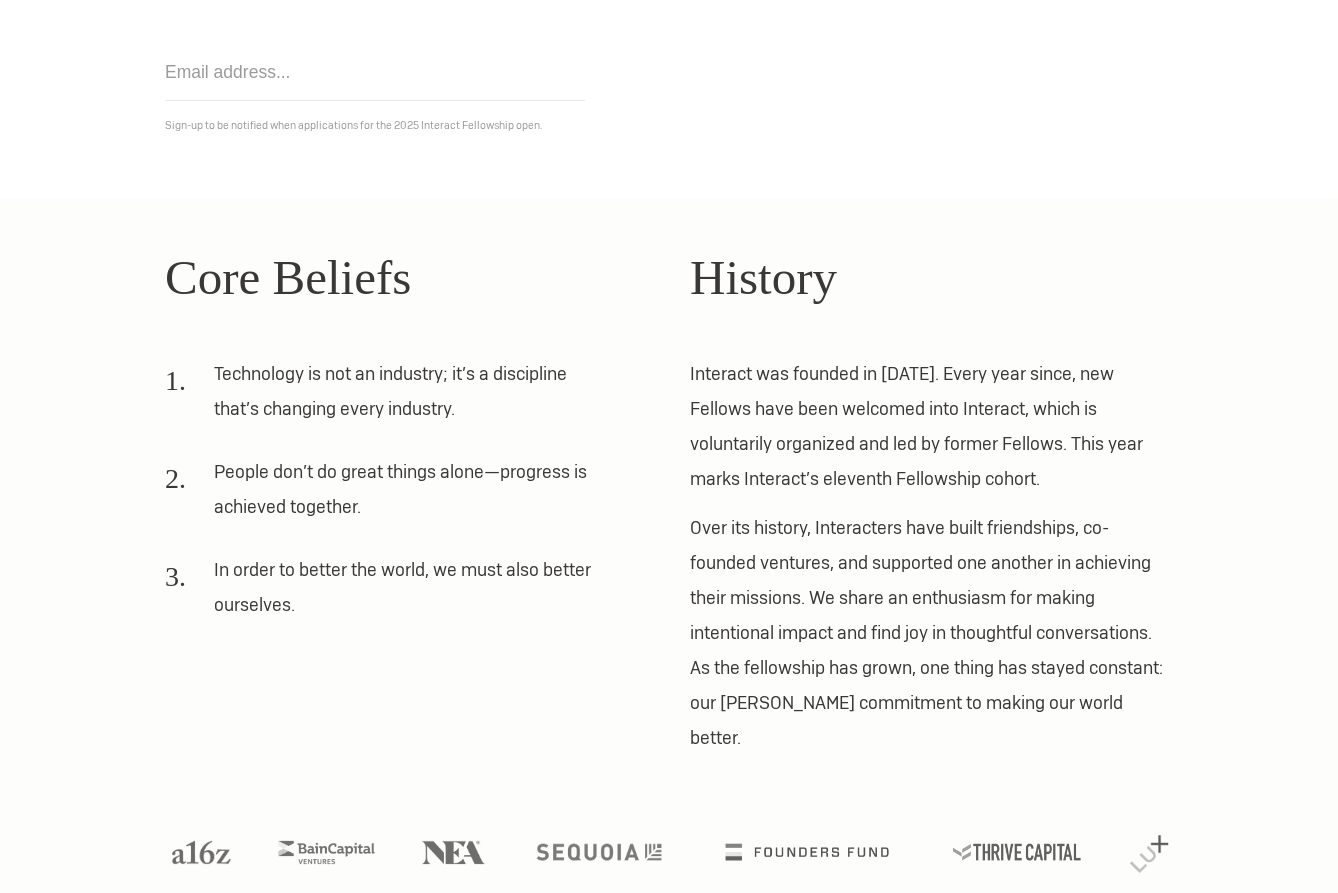 click on "Core Beliefs Technology is not an industry; it’s a discipline that’s changing every industry. People don’t do great things alone—progress is achieved together. In order to better the world, we must also better ourselves." at bounding box center (406, 498) 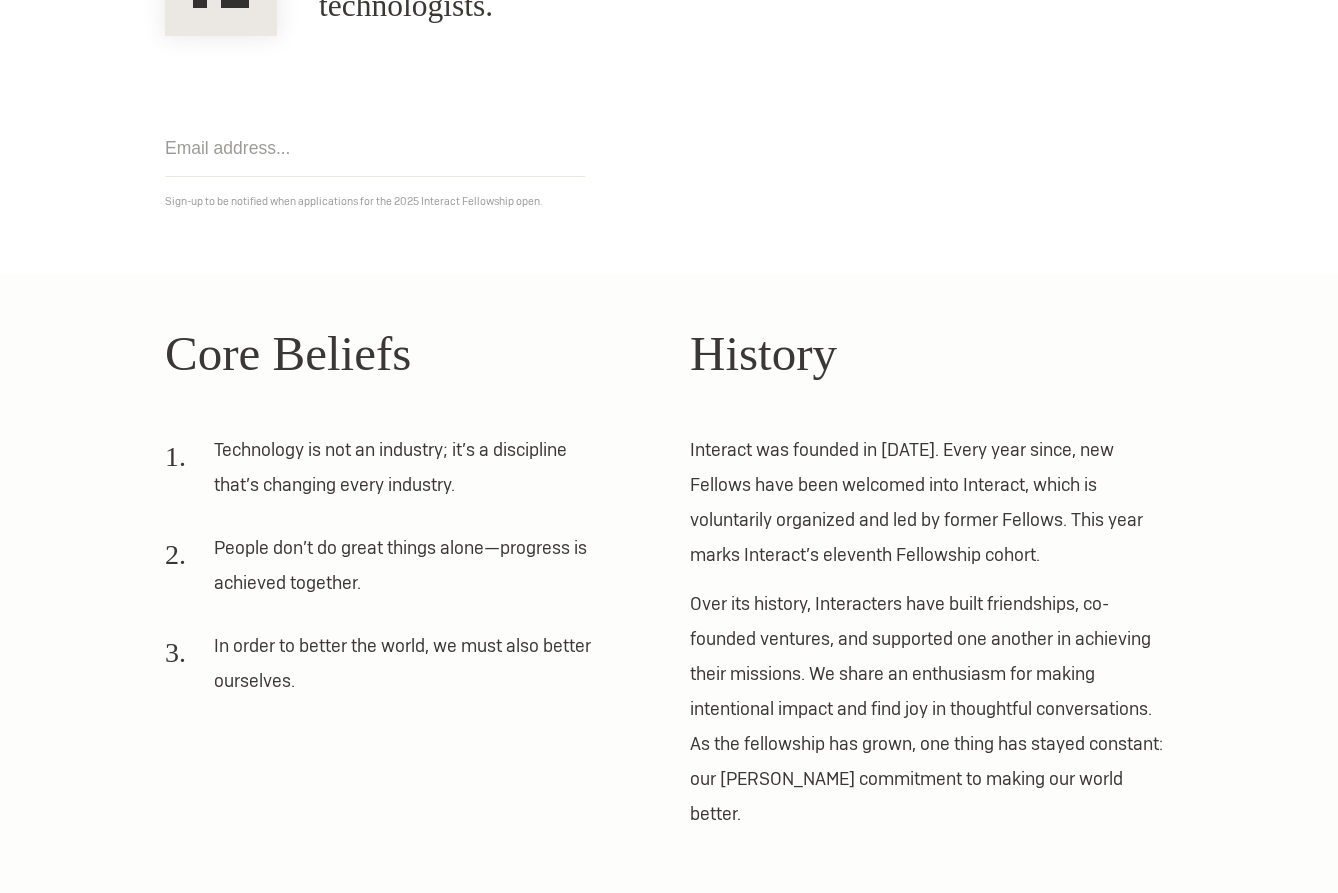 scroll, scrollTop: 298, scrollLeft: 0, axis: vertical 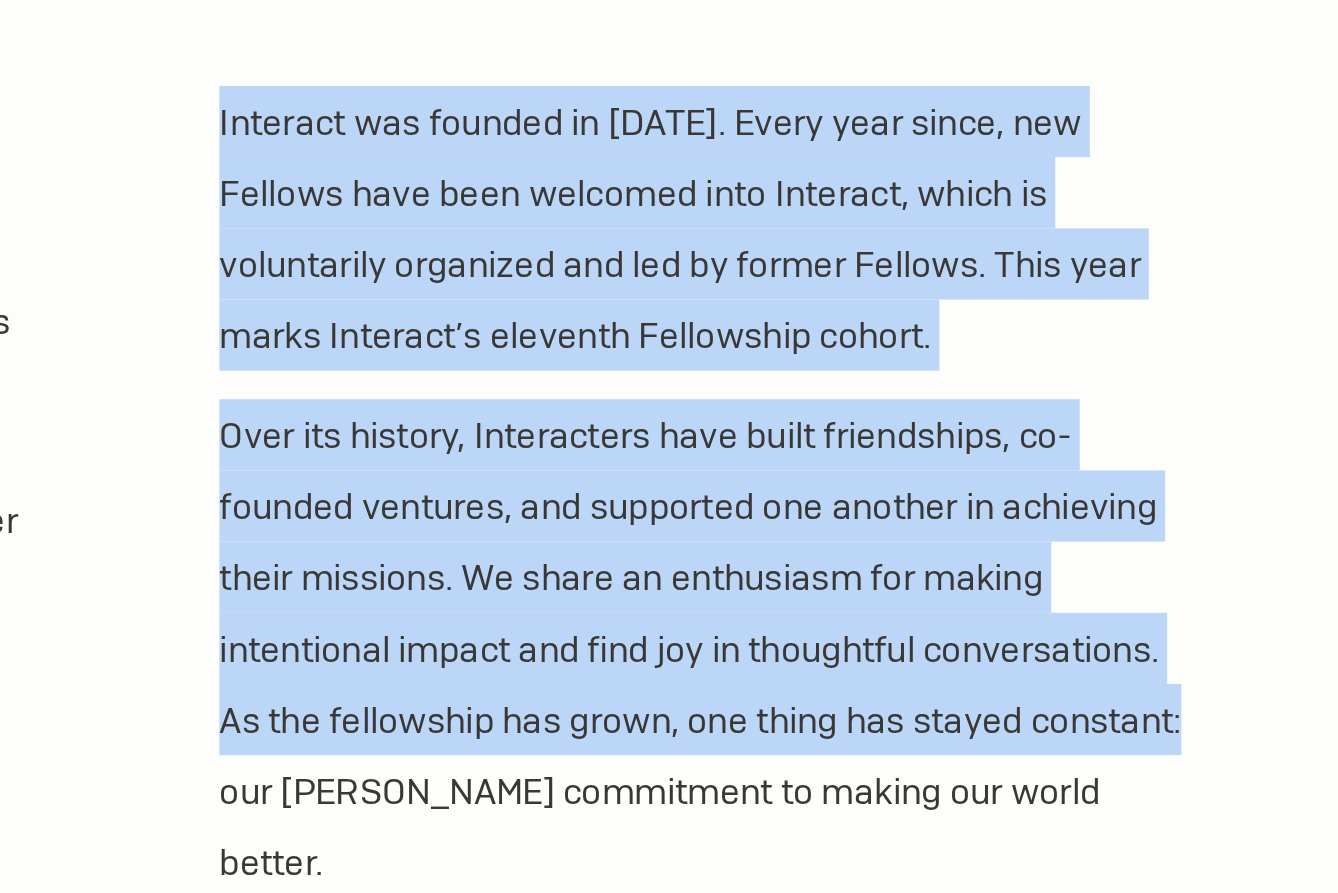 drag, startPoint x: 1033, startPoint y: 692, endPoint x: 779, endPoint y: 379, distance: 403.09427 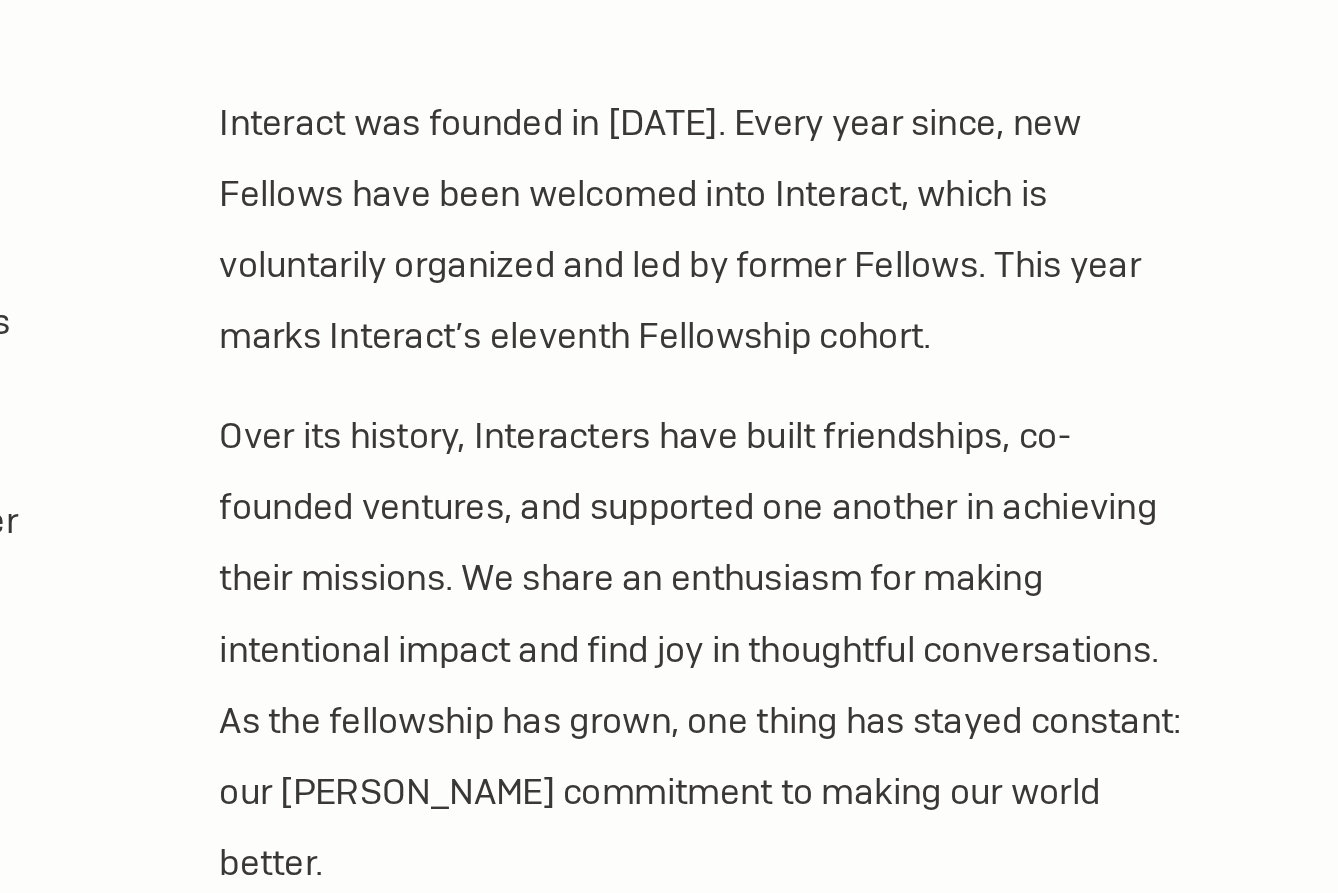 click on "Core Beliefs Technology is not an industry; it’s a discipline that’s changing every industry. People don’t do great things alone—progress is achieved together. In order to better the world, we must also better ourselves. History Interact was founded in [DATE]. Every year since, new Fellows have been welcomed into Interact, which is voluntarily organized and led by former Fellows. This year marks Interact’s eleventh Fellowship cohort. Over its history, Interacters have built friendships, co-founded ventures, and supported one another in achieving their missions. We share an enthusiasm for making intentional impact and find joy in thoughtful conversations. As the fellowship has grown, one thing has stayed constant: our [PERSON_NAME] commitment to making our world better." at bounding box center (669, 552) 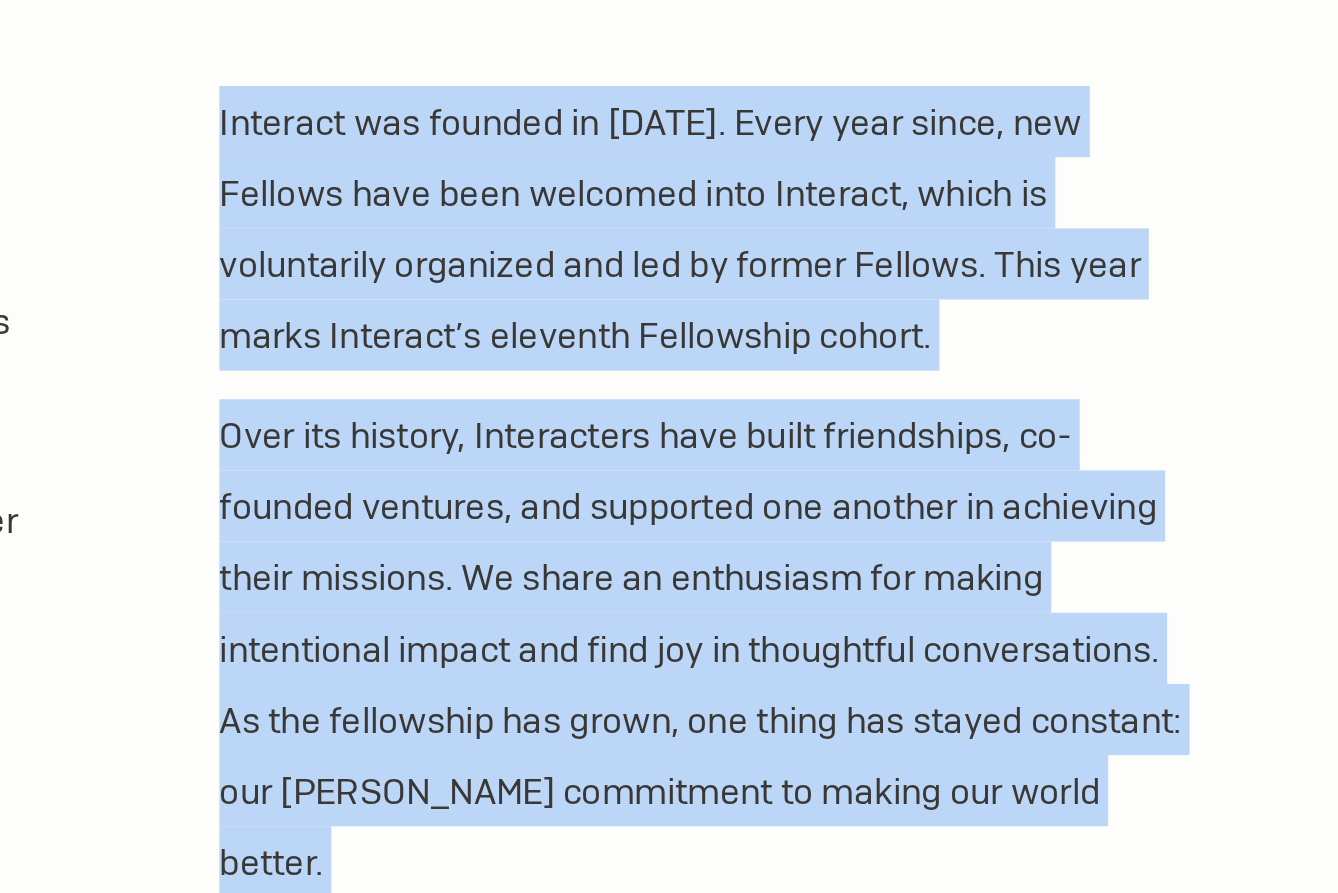 drag, startPoint x: 670, startPoint y: 439, endPoint x: 1030, endPoint y: 789, distance: 502.0956 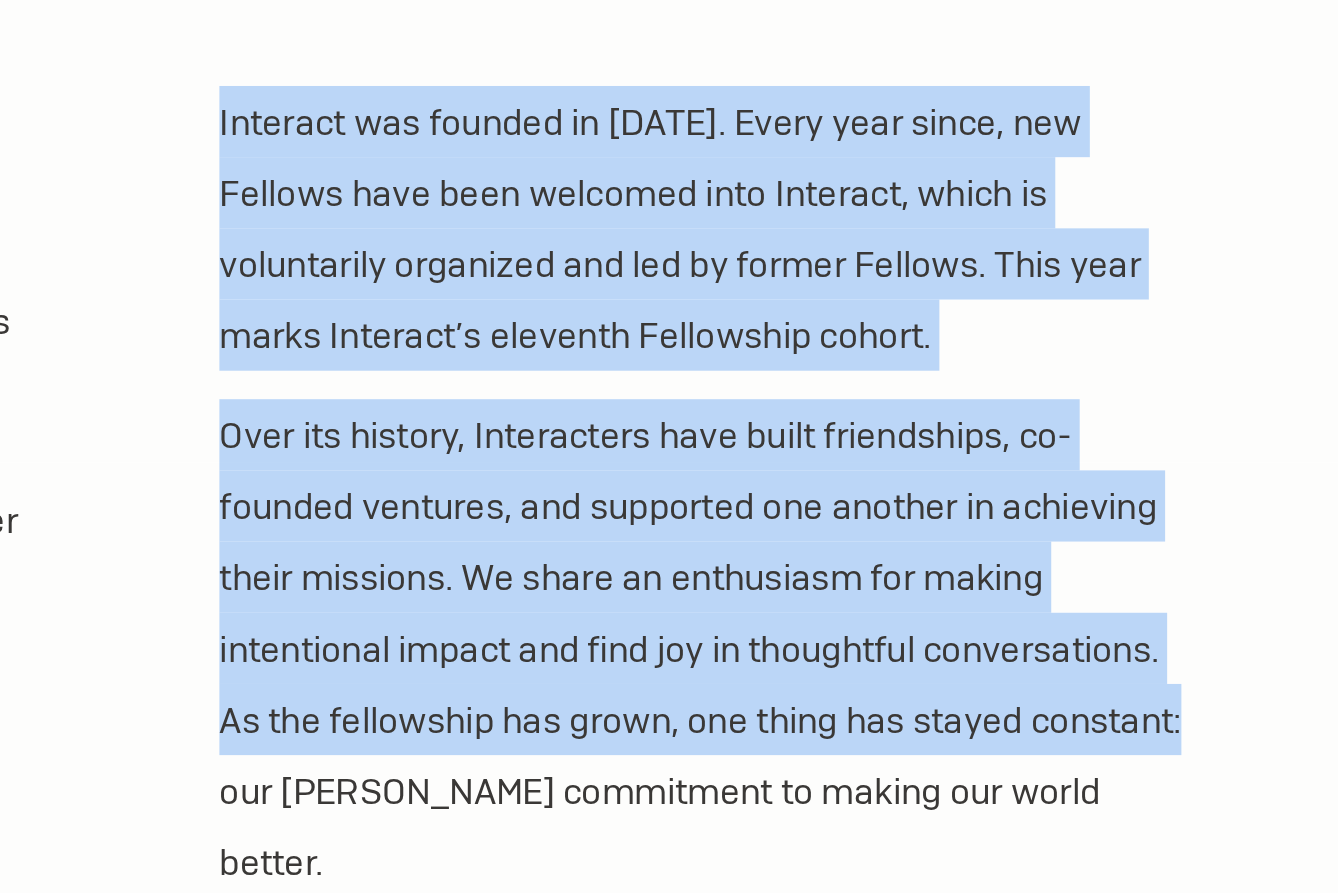 drag, startPoint x: 678, startPoint y: 429, endPoint x: 1190, endPoint y: 722, distance: 589.9093 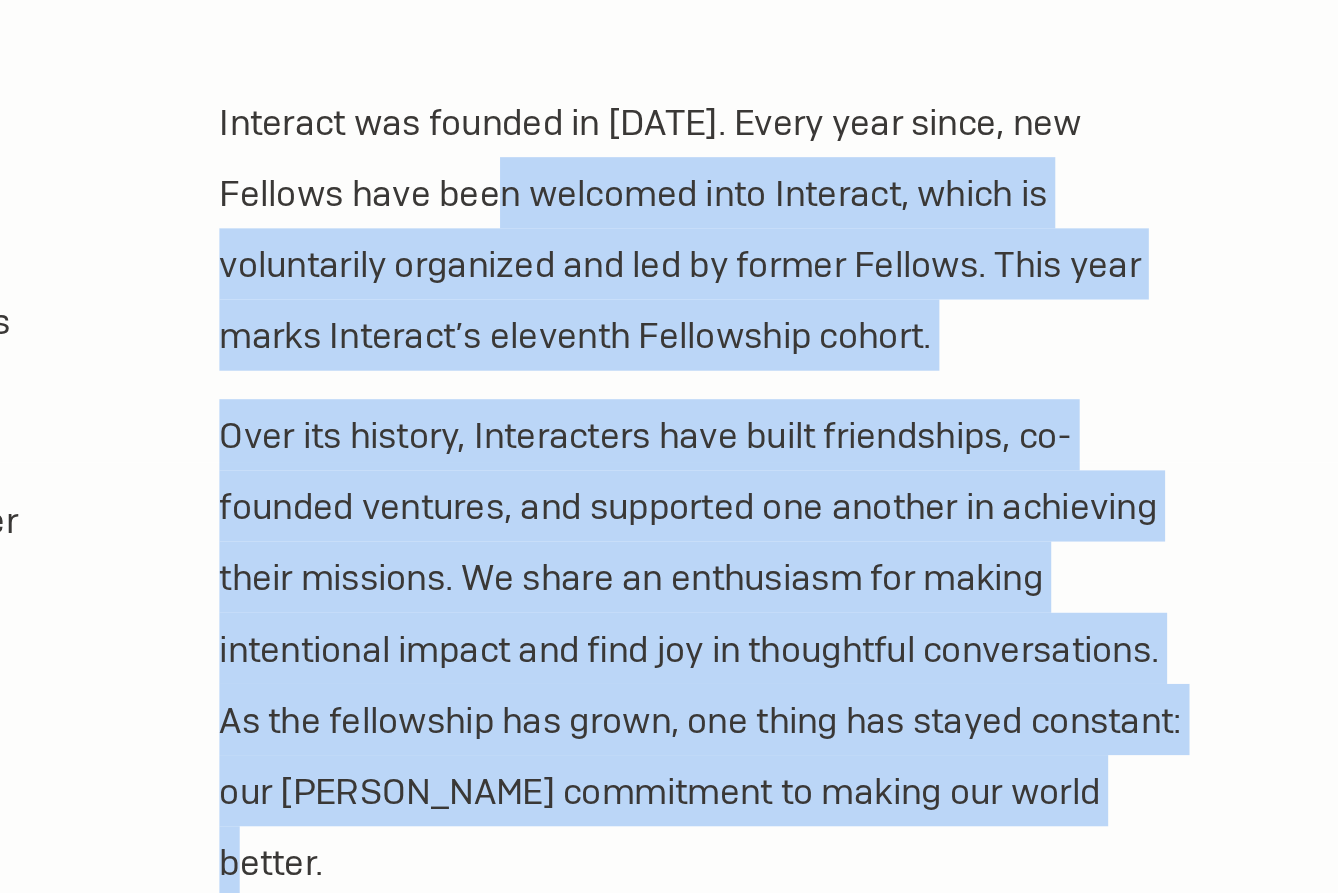 drag, startPoint x: 1199, startPoint y: 758, endPoint x: 775, endPoint y: 448, distance: 525.239 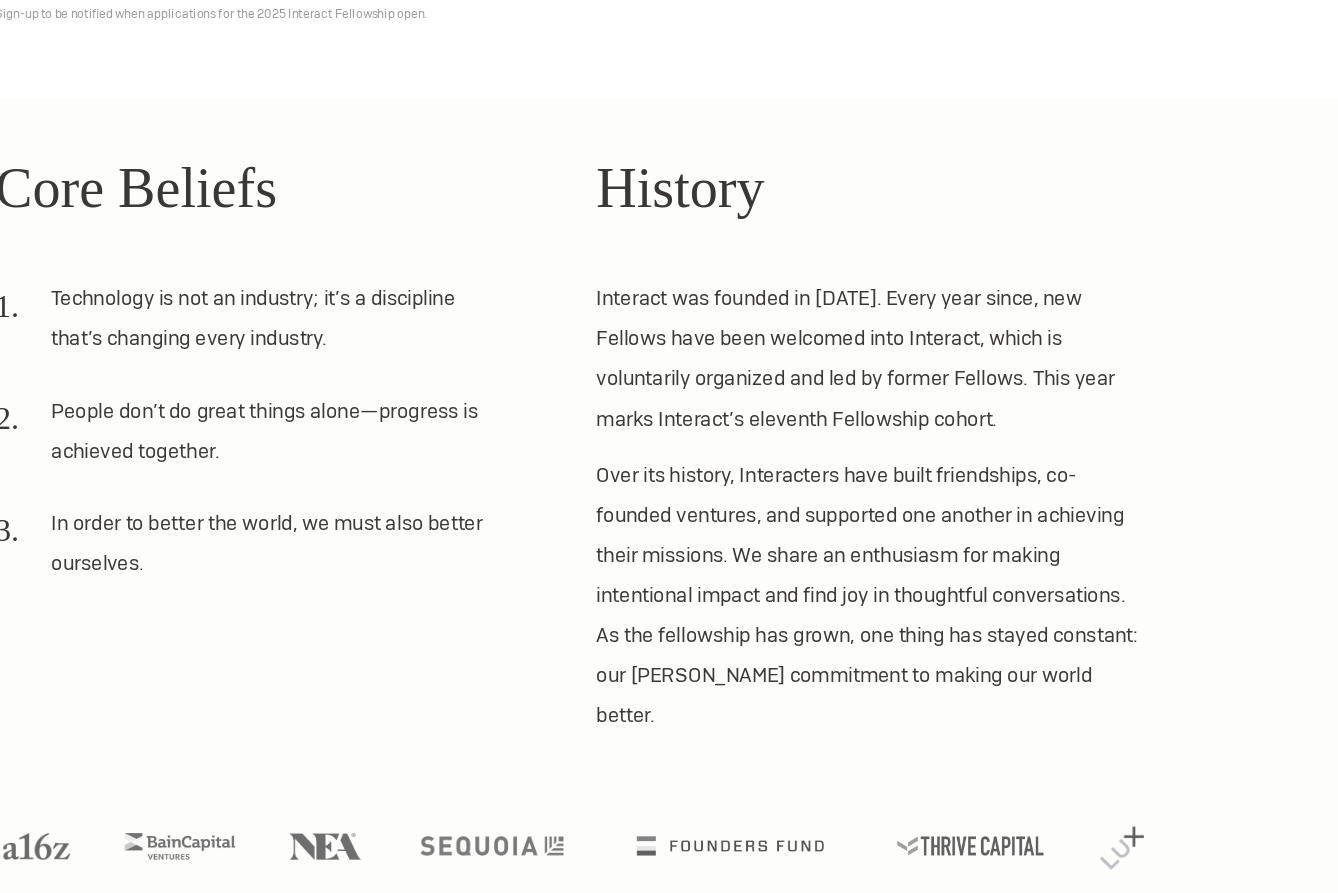 scroll, scrollTop: 352, scrollLeft: 0, axis: vertical 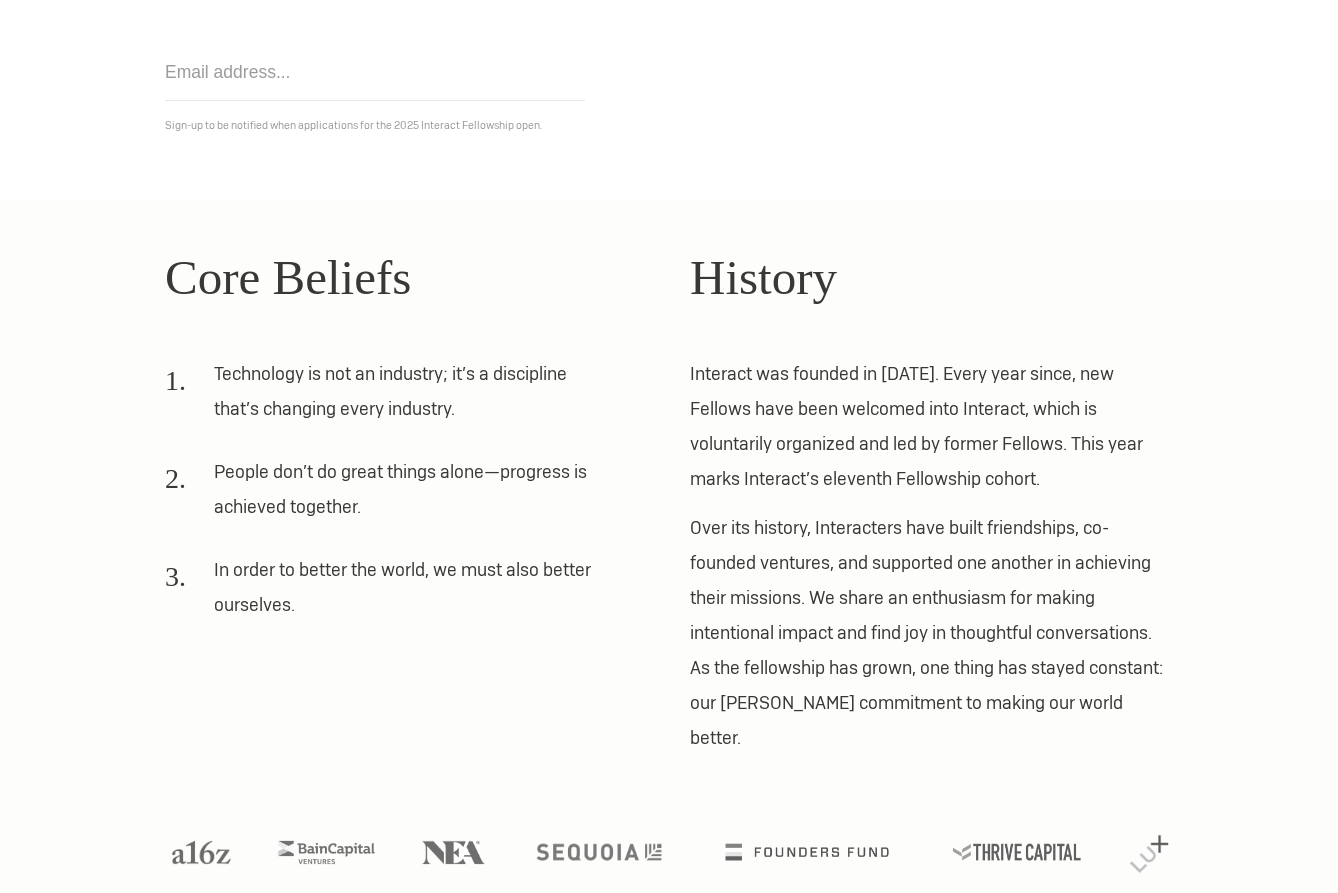 drag, startPoint x: 426, startPoint y: 641, endPoint x: 418, endPoint y: 612, distance: 30.083218 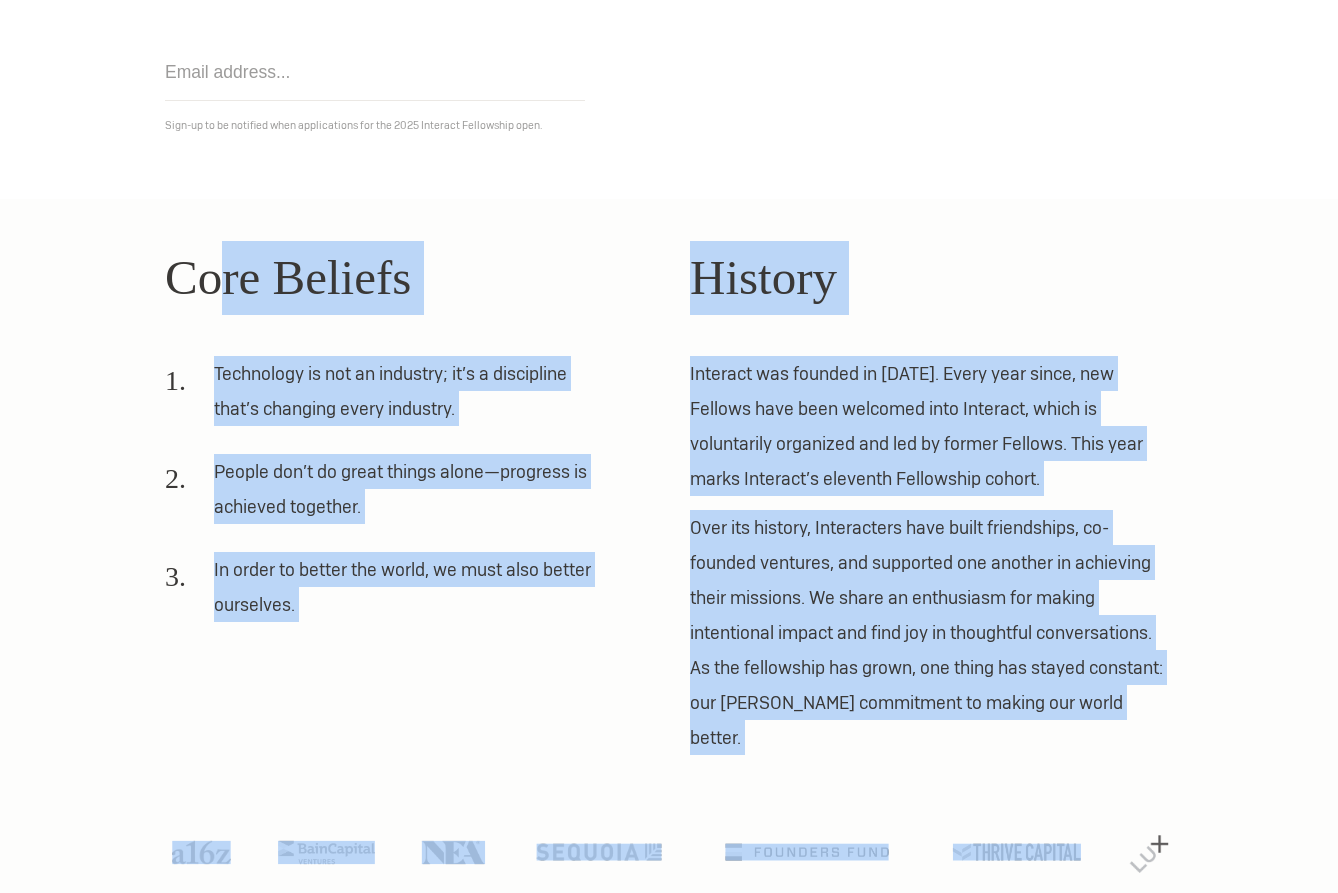 drag, startPoint x: 968, startPoint y: 792, endPoint x: 222, endPoint y: 270, distance: 910.4944 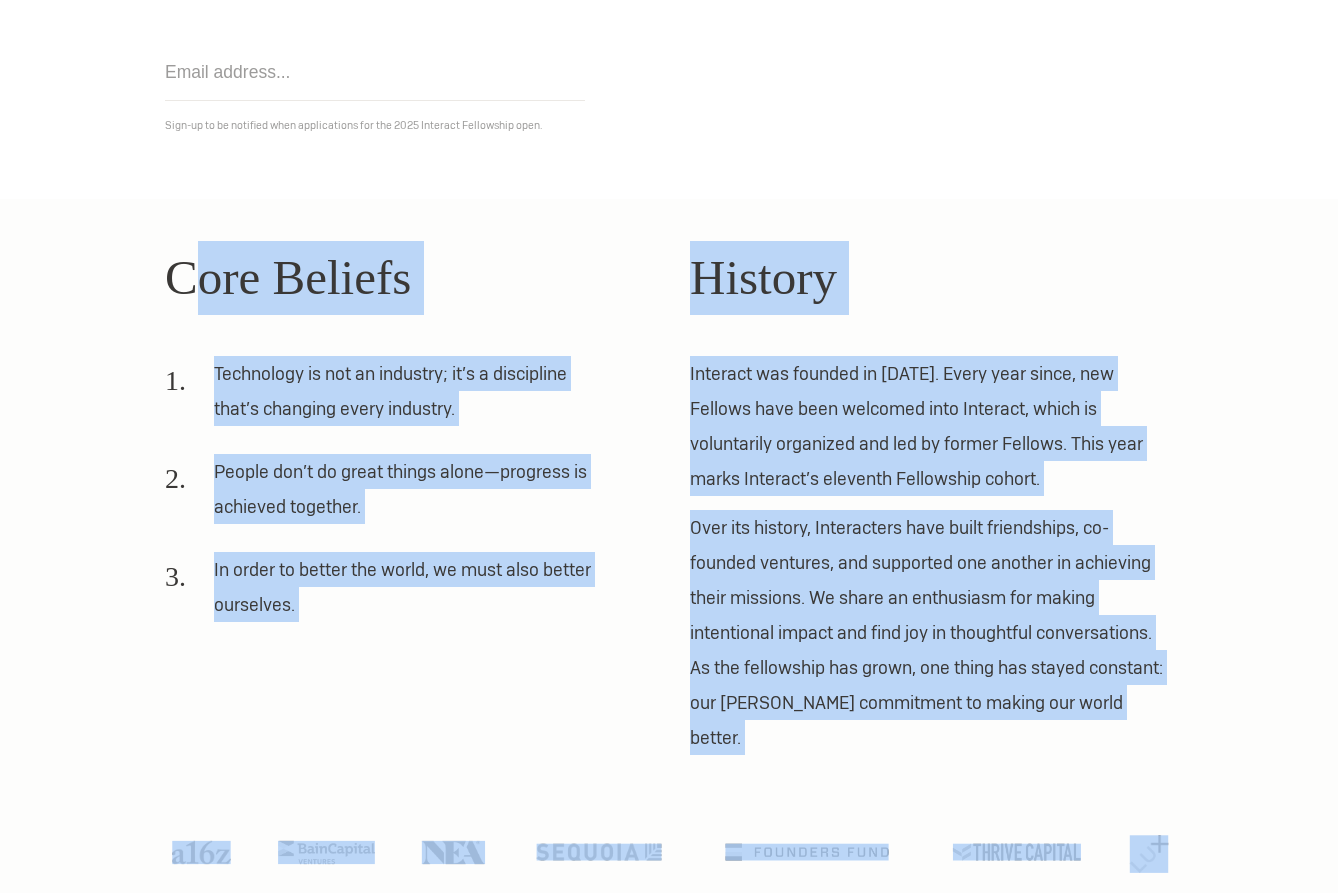 drag, startPoint x: 191, startPoint y: 240, endPoint x: 1258, endPoint y: 799, distance: 1204.5621 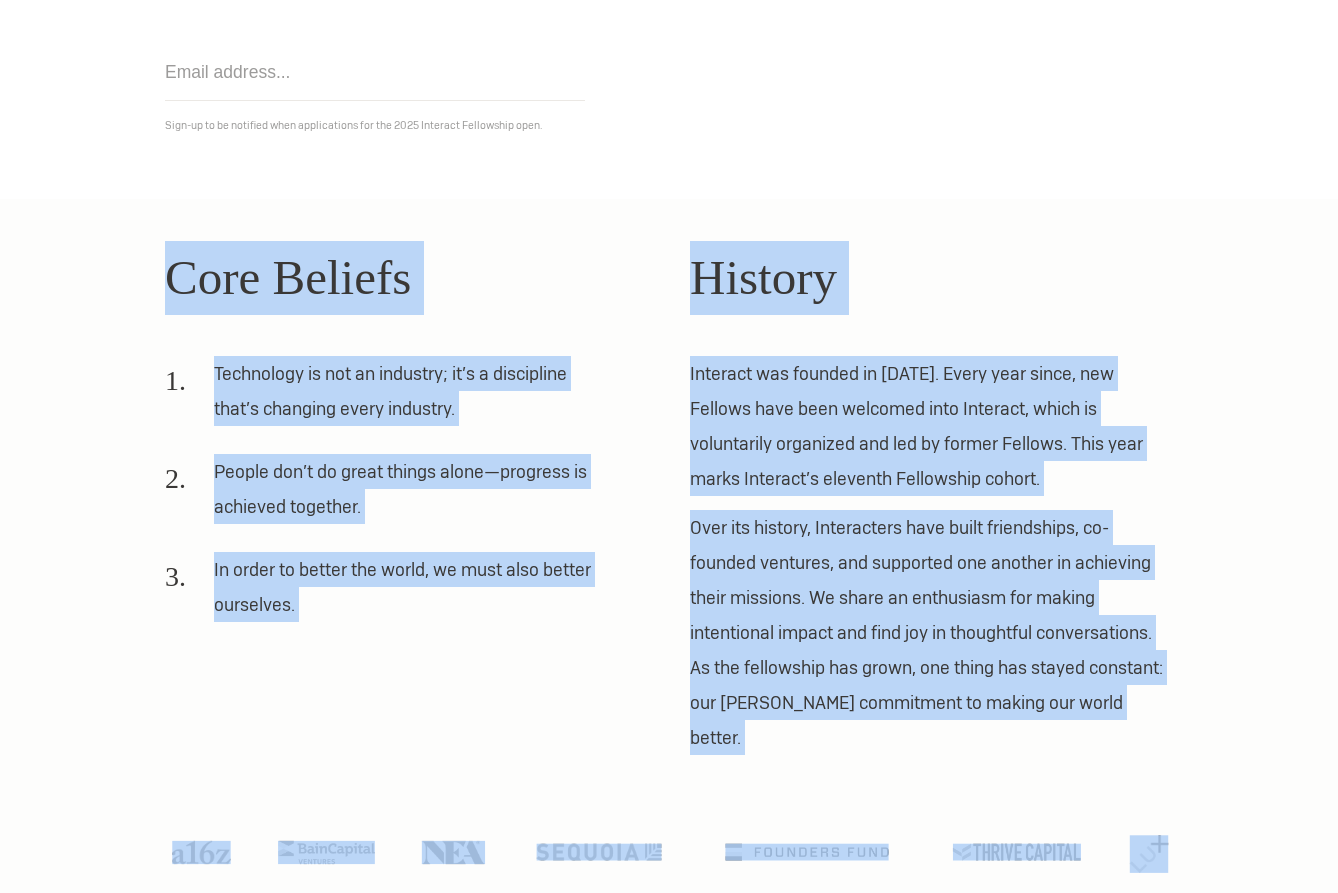 drag, startPoint x: 1258, startPoint y: 799, endPoint x: 239, endPoint y: 248, distance: 1158.4308 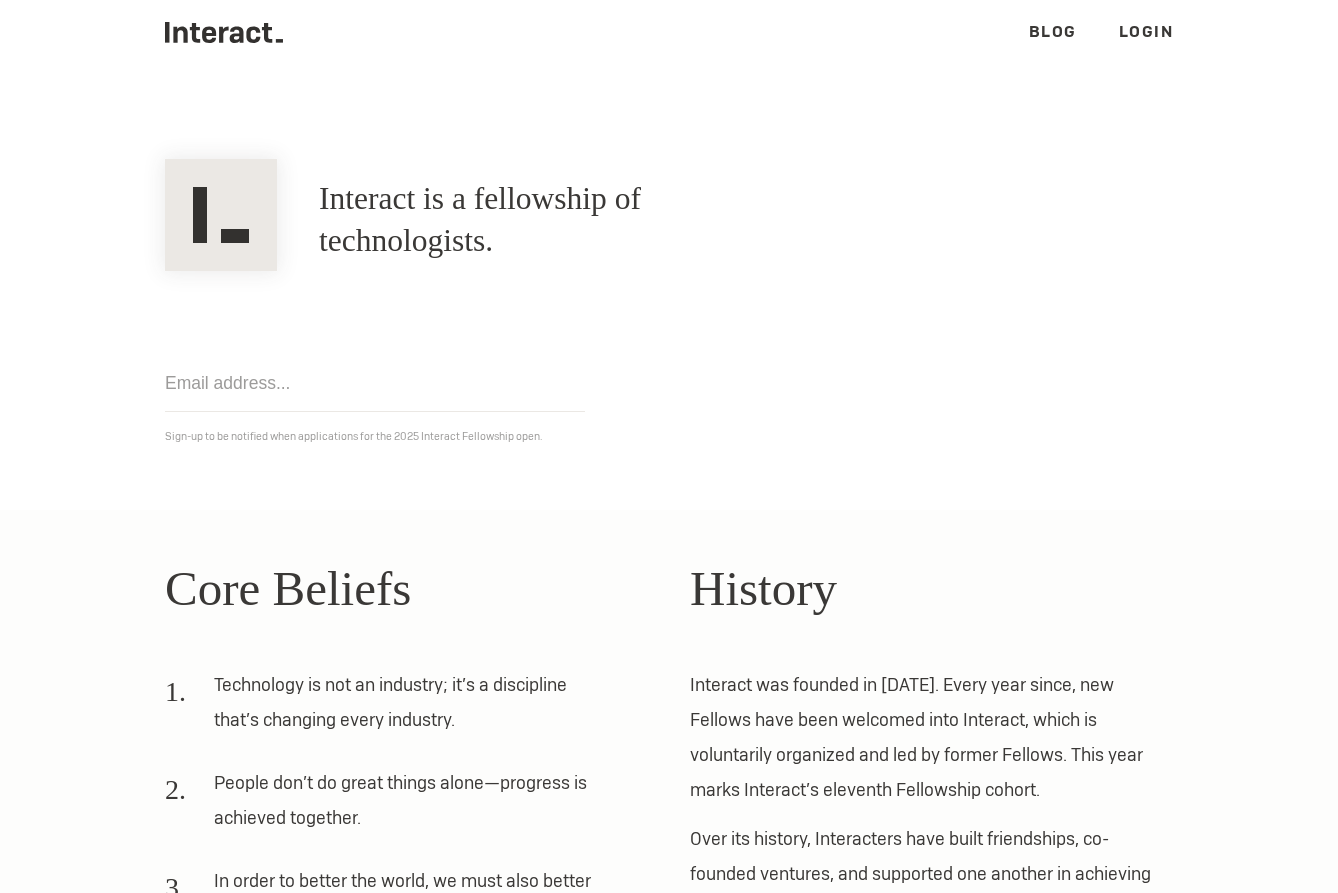 scroll, scrollTop: 0, scrollLeft: 0, axis: both 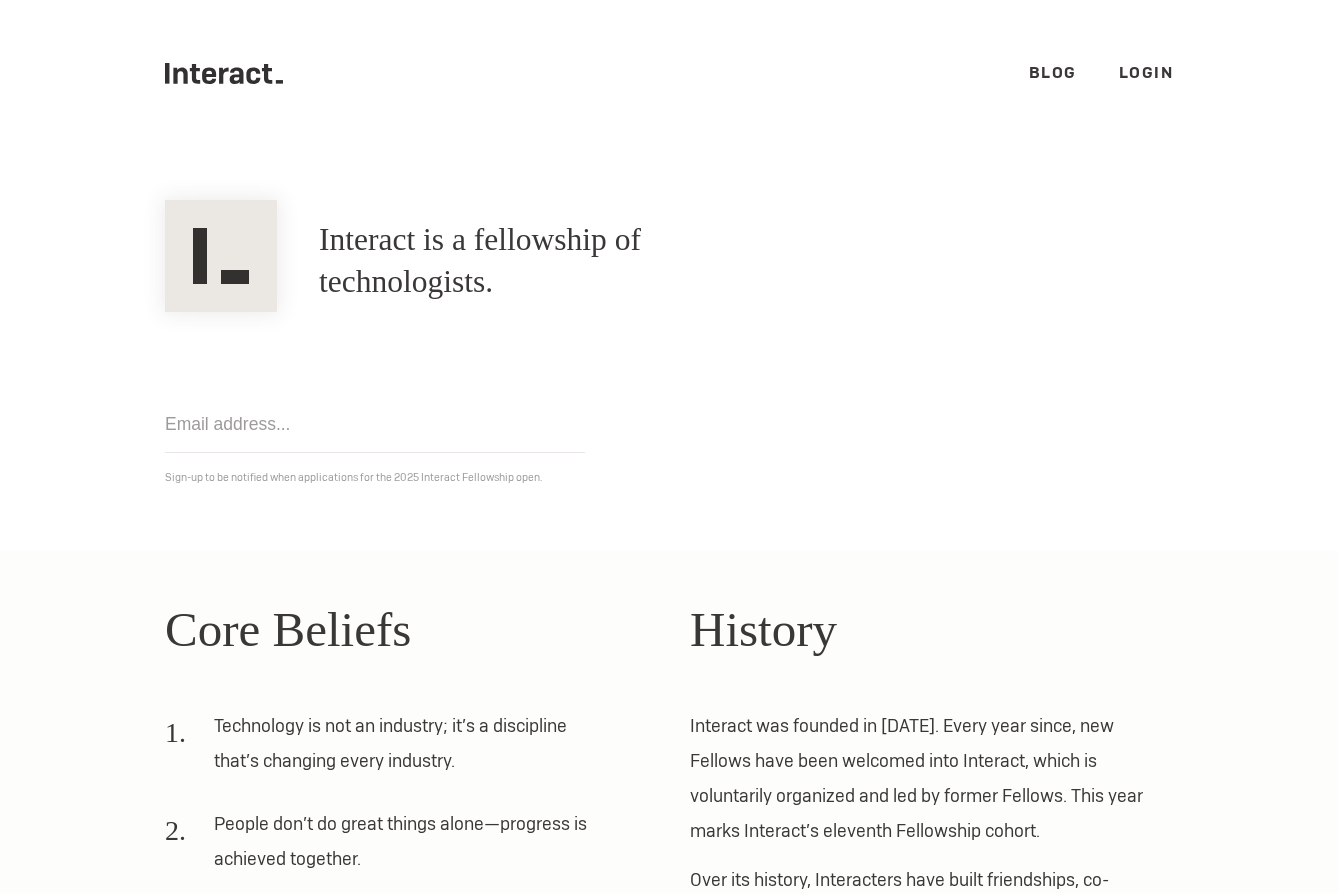 click at bounding box center (375, 424) 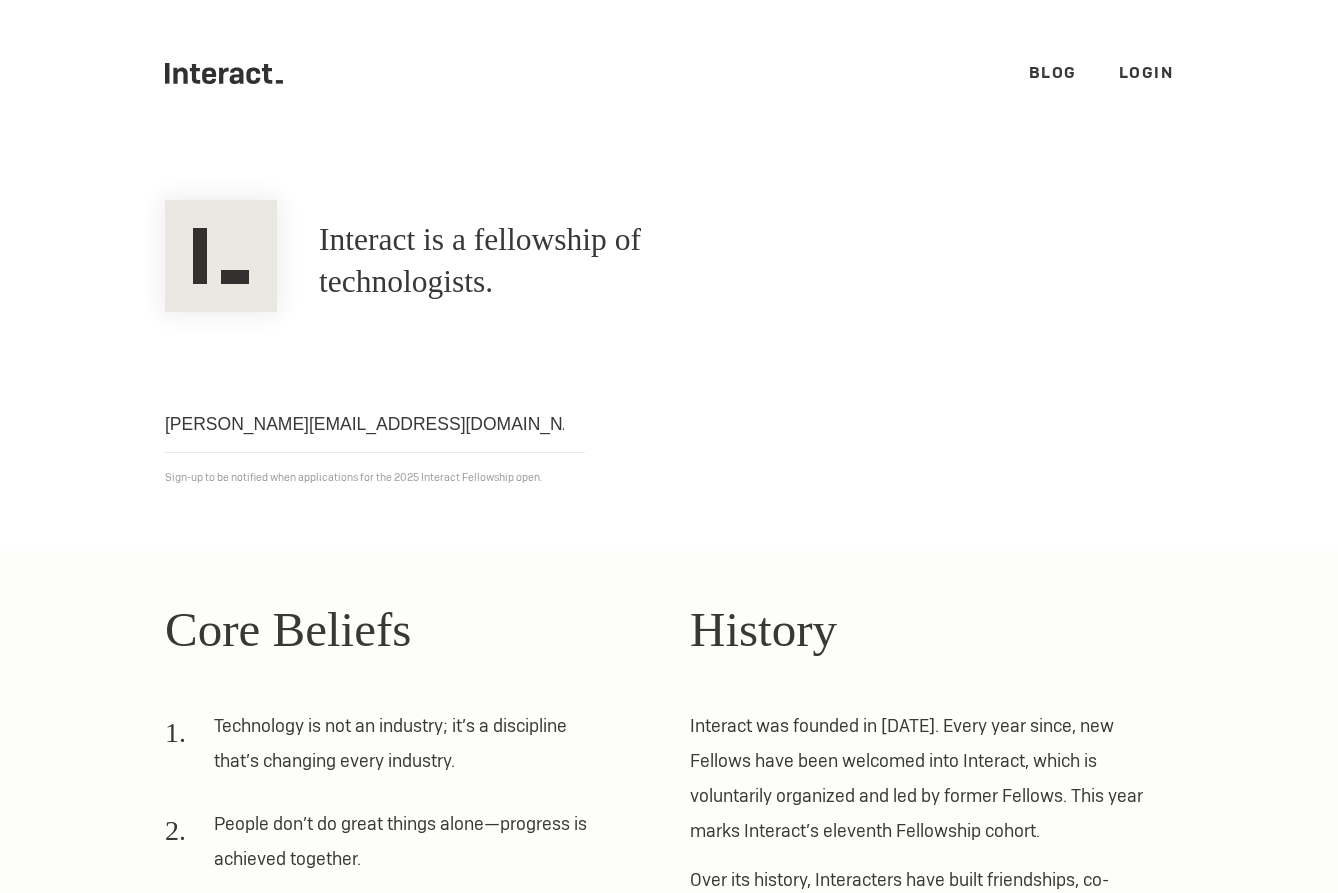 type on "[PERSON_NAME][EMAIL_ADDRESS][DOMAIN_NAME]" 